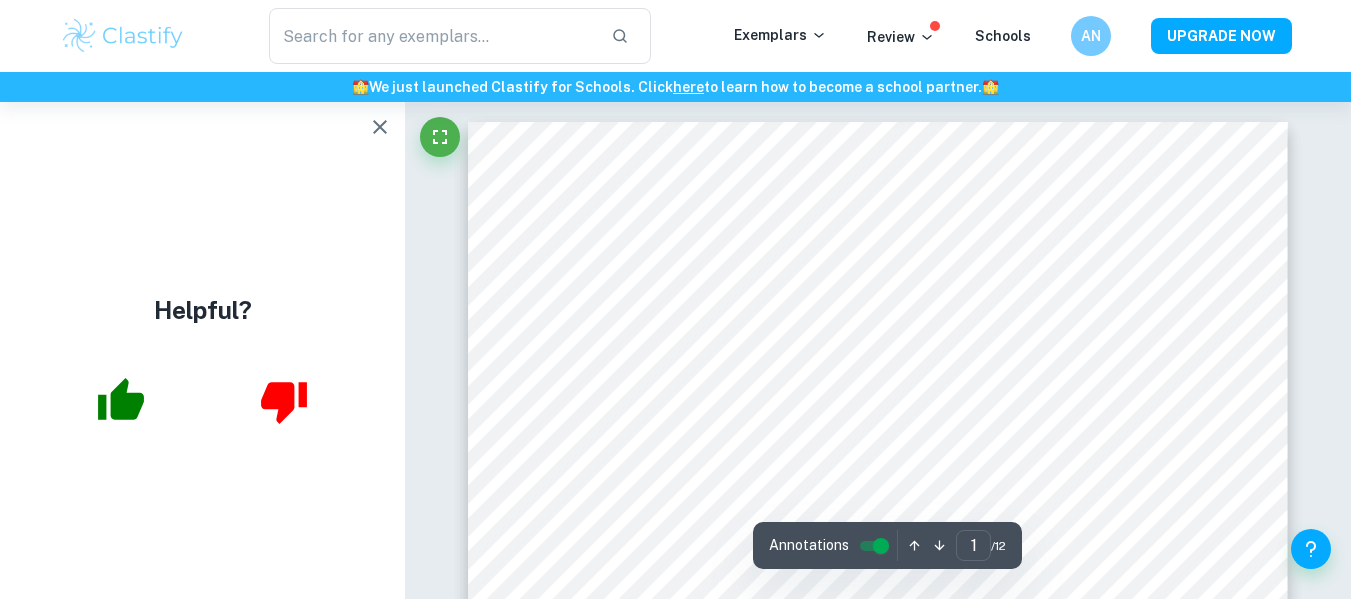 scroll, scrollTop: 51, scrollLeft: 0, axis: vertical 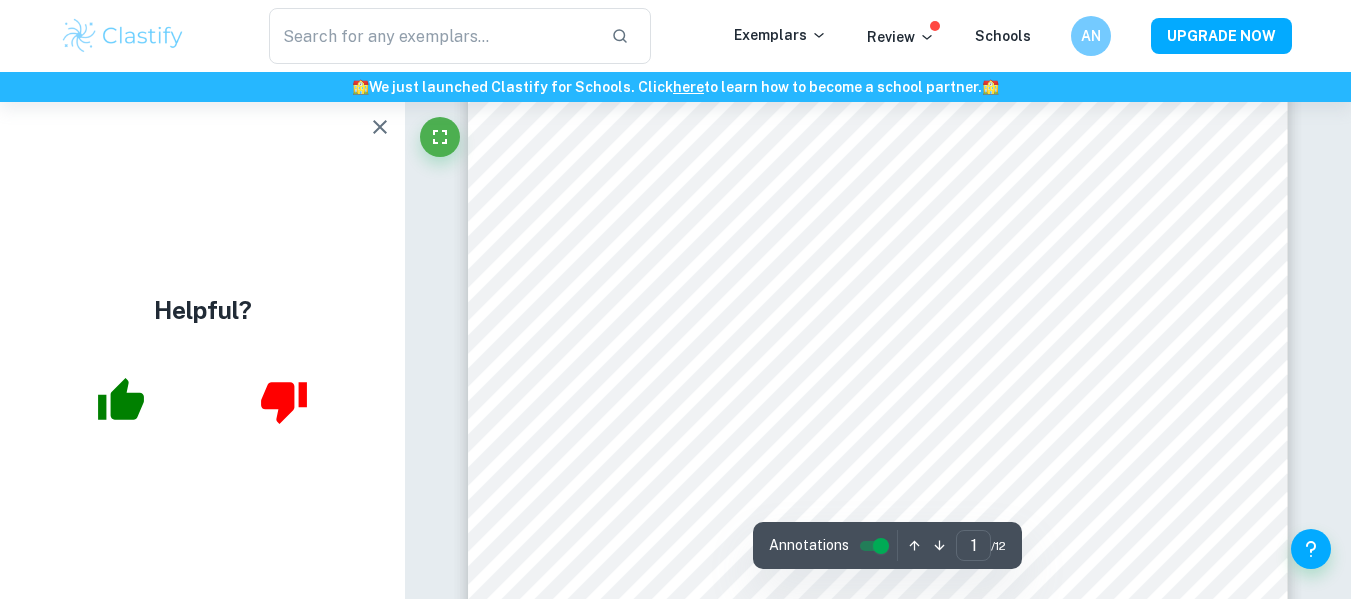 click 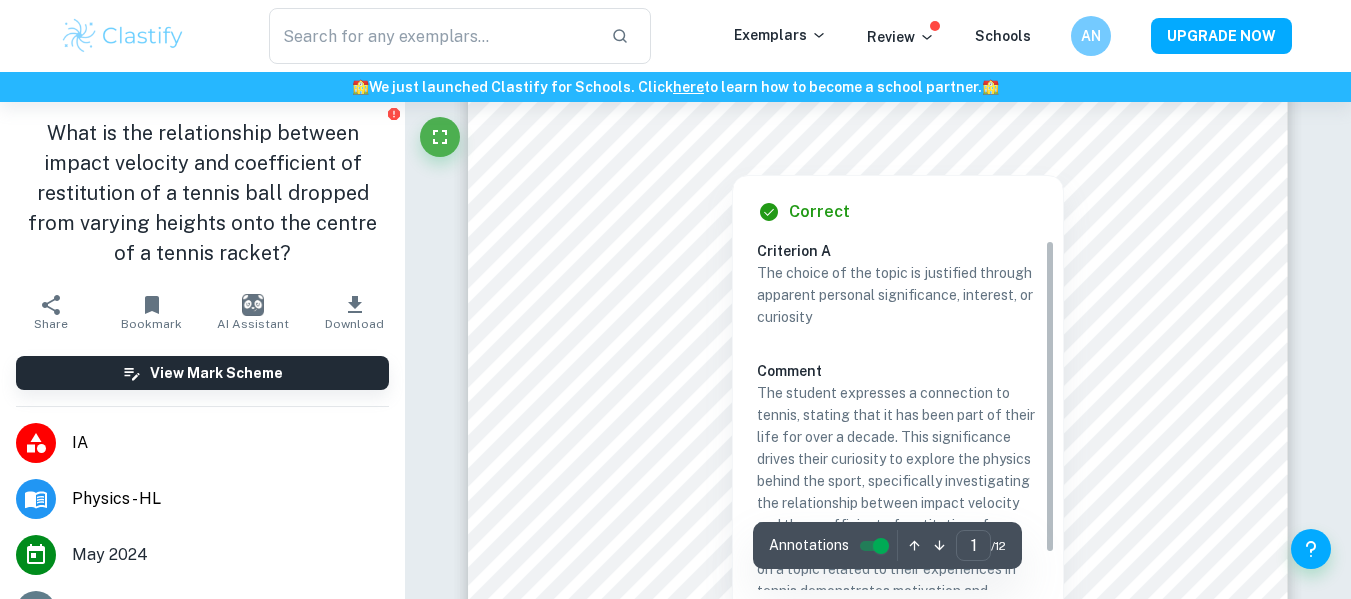 scroll, scrollTop: 287, scrollLeft: 0, axis: vertical 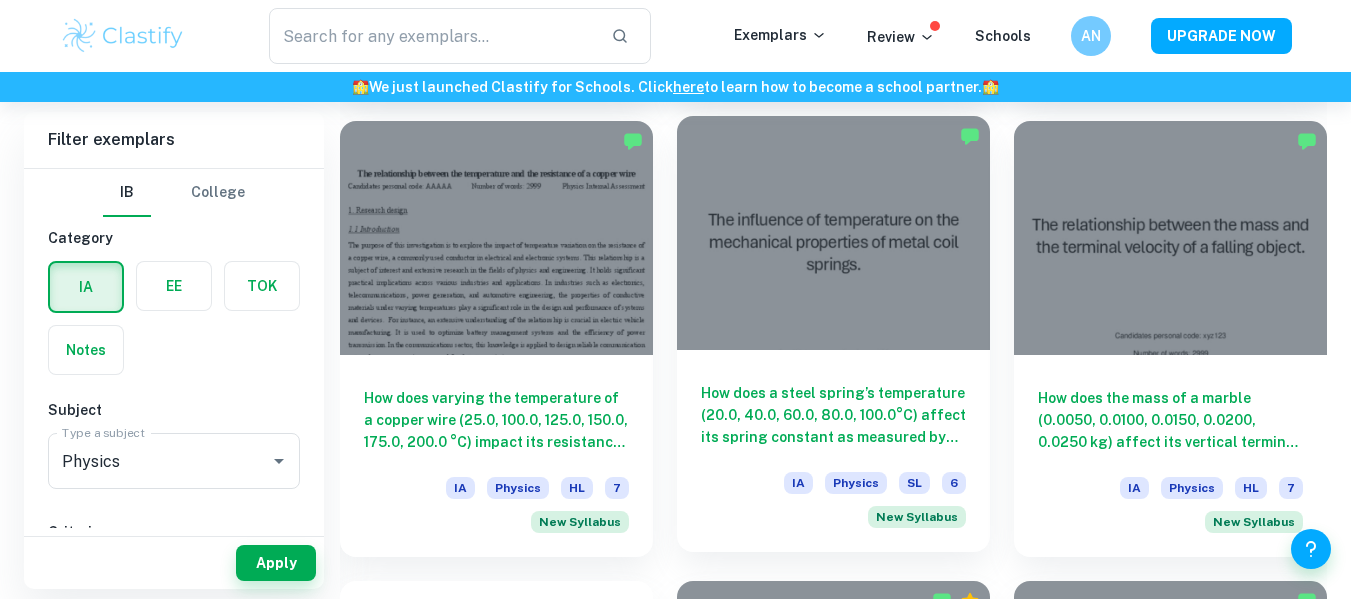 click on "How does a steel spring’s temperature (20.0, 40.0, 60.0, 80.0, 100.0°C) affect its spring constant as measured by the length of the spring’s extension from the position of equilibrium under applied uniform load?" at bounding box center [833, 415] 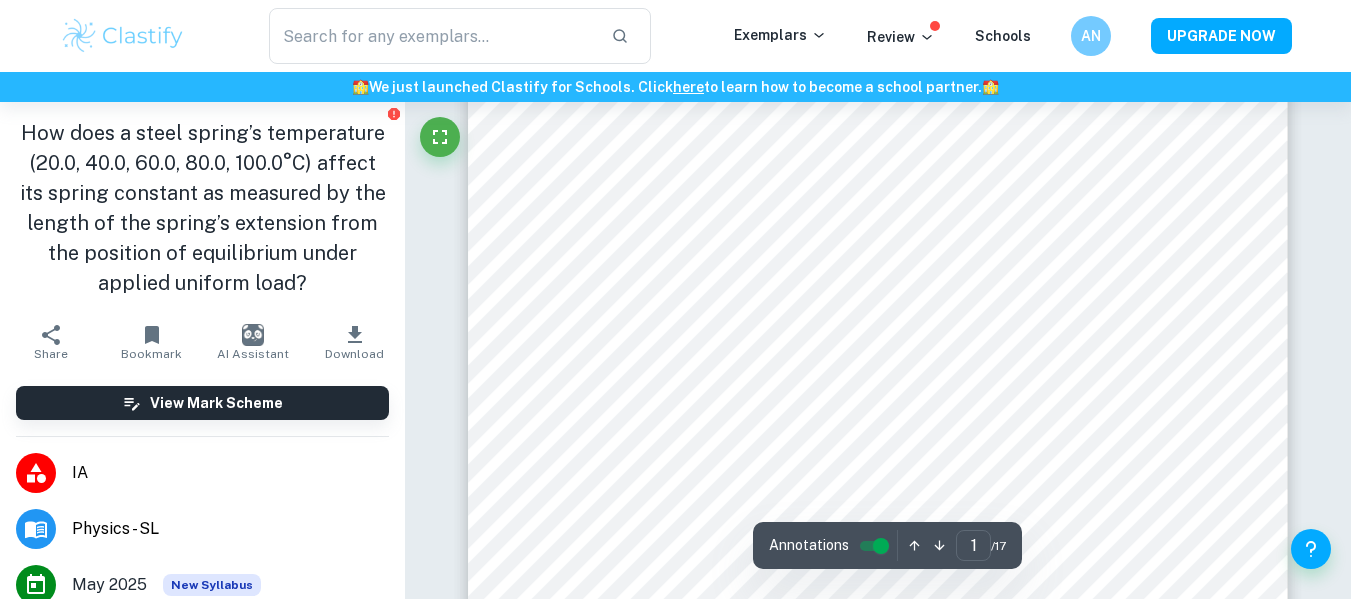 scroll, scrollTop: 287, scrollLeft: 0, axis: vertical 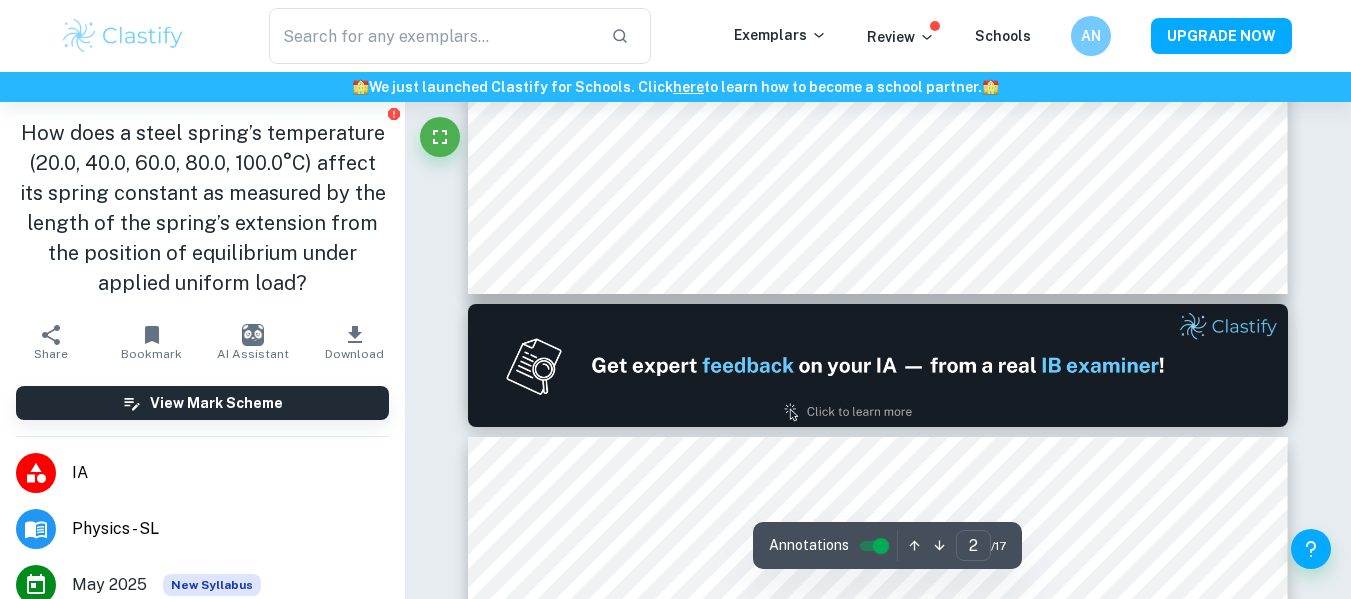 type on "2" 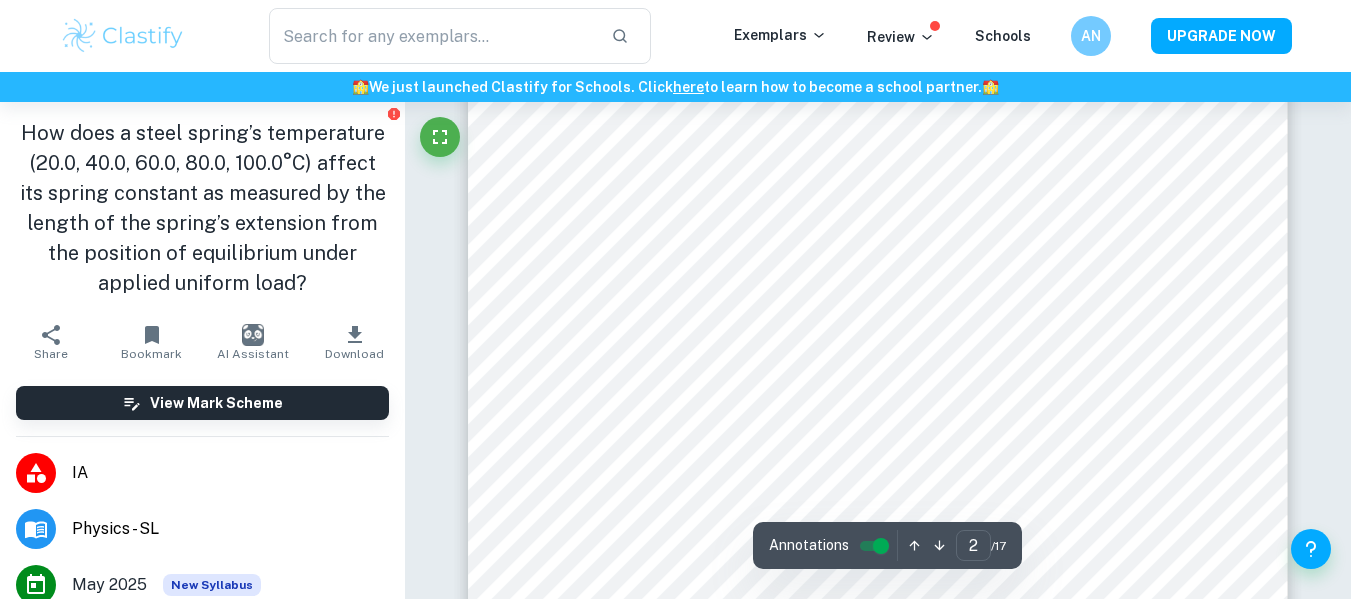 scroll, scrollTop: 1461, scrollLeft: 0, axis: vertical 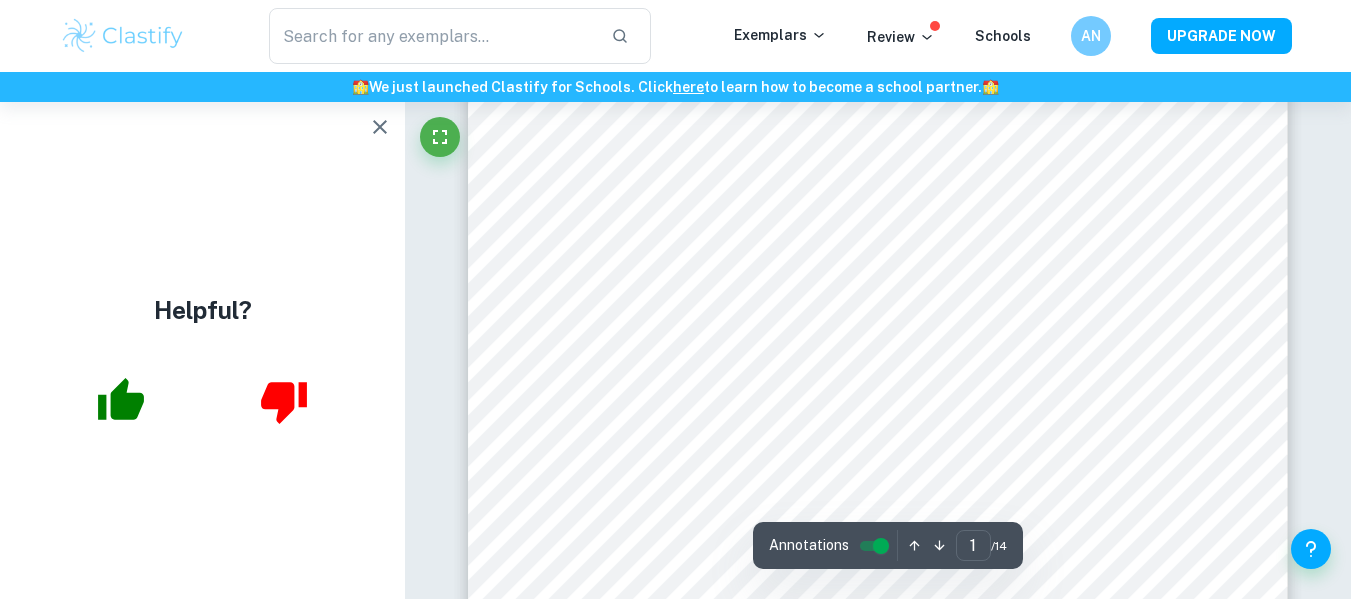 click at bounding box center (380, 127) 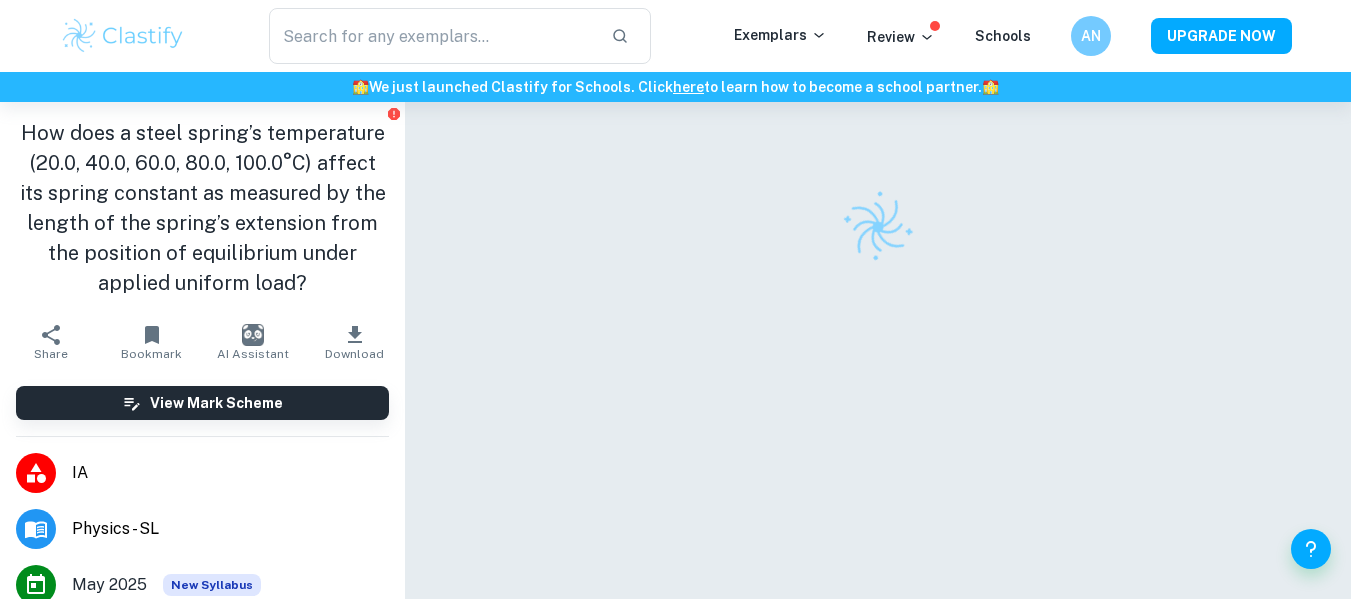 scroll, scrollTop: 0, scrollLeft: 0, axis: both 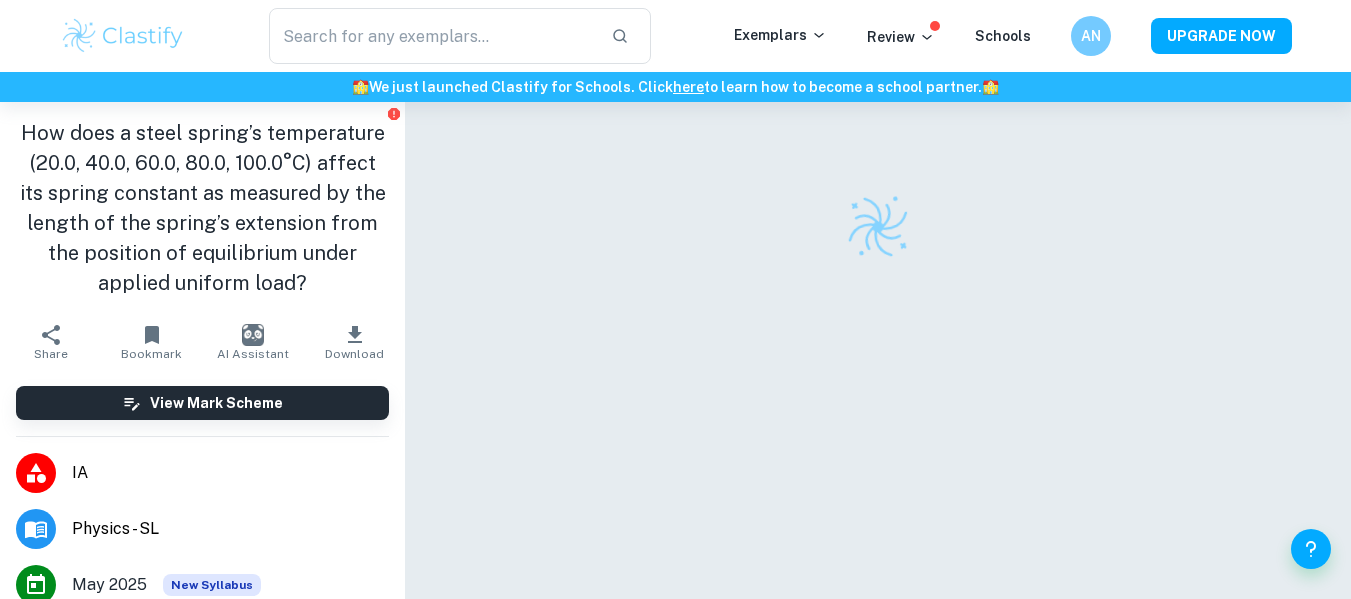 checkbox on "true" 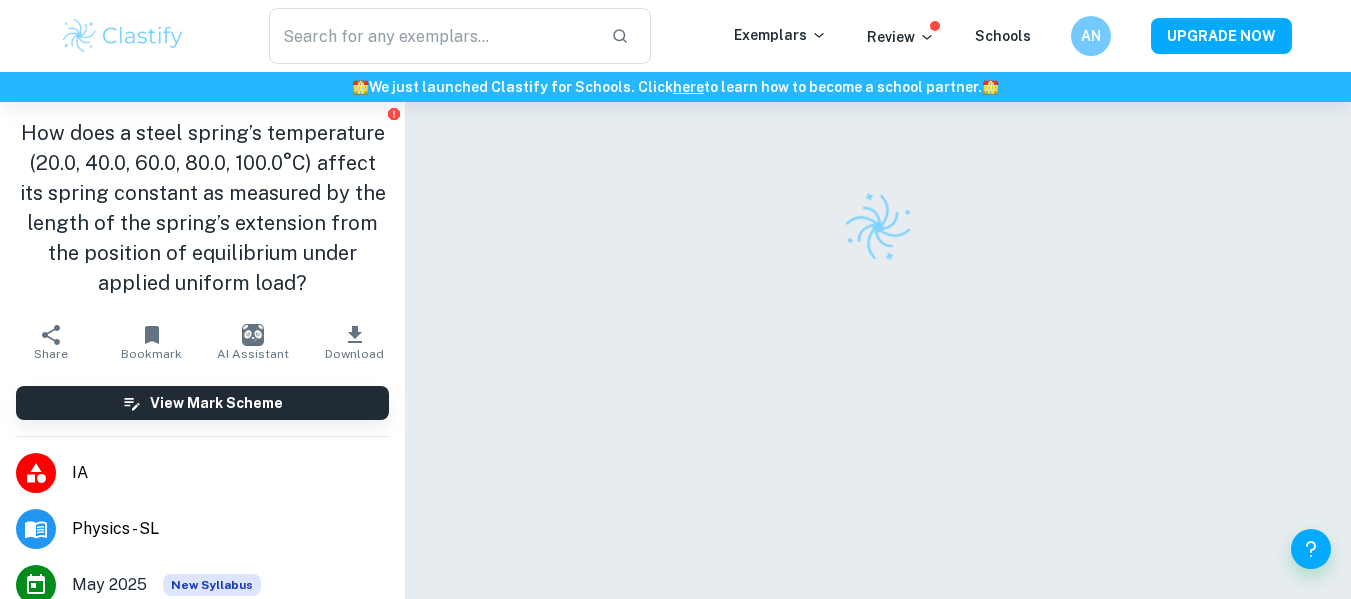 scroll, scrollTop: 0, scrollLeft: 0, axis: both 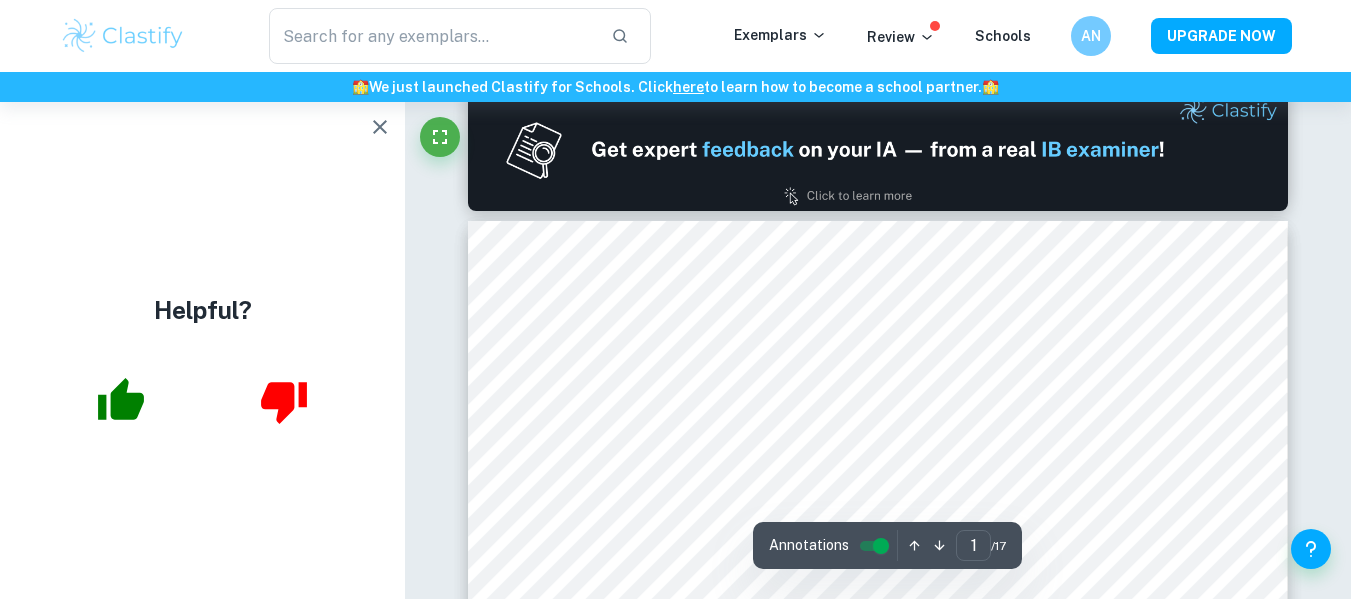 type on "2" 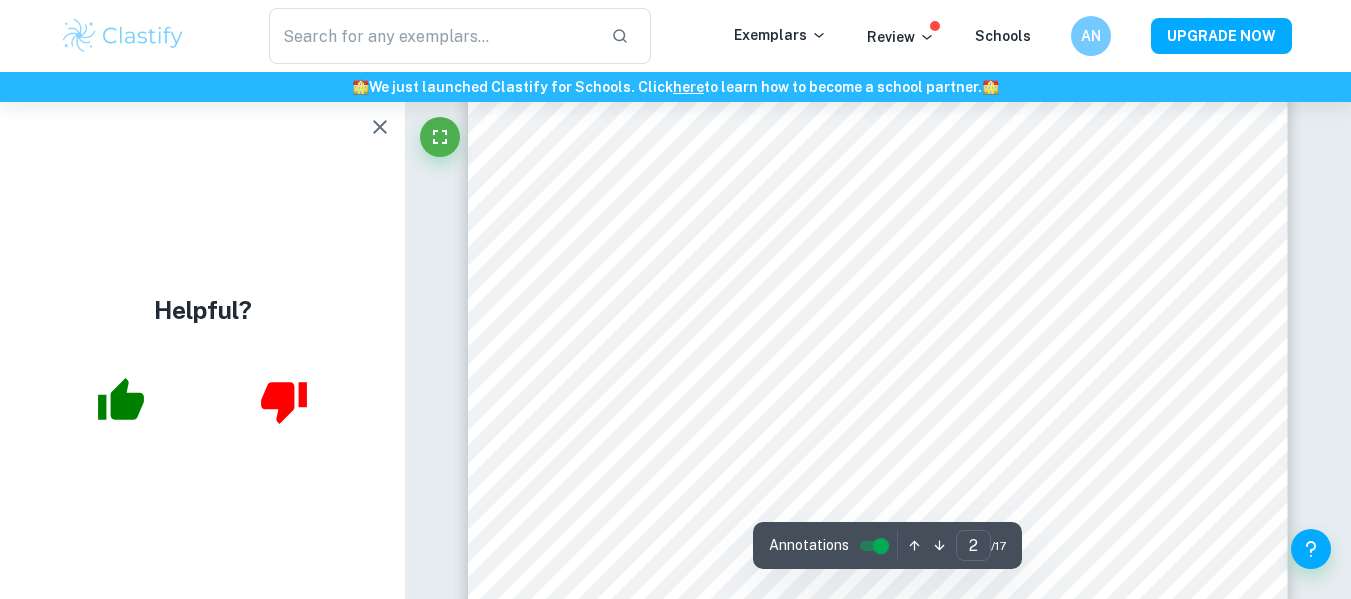 scroll, scrollTop: 1386, scrollLeft: 0, axis: vertical 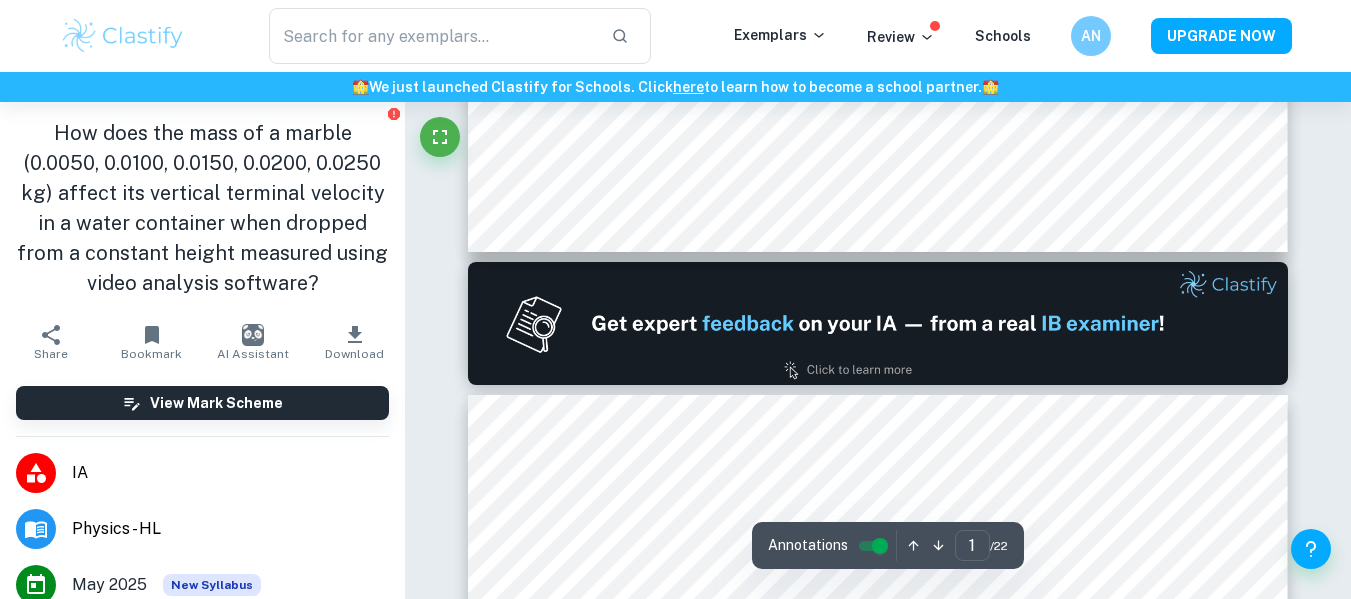 type on "2" 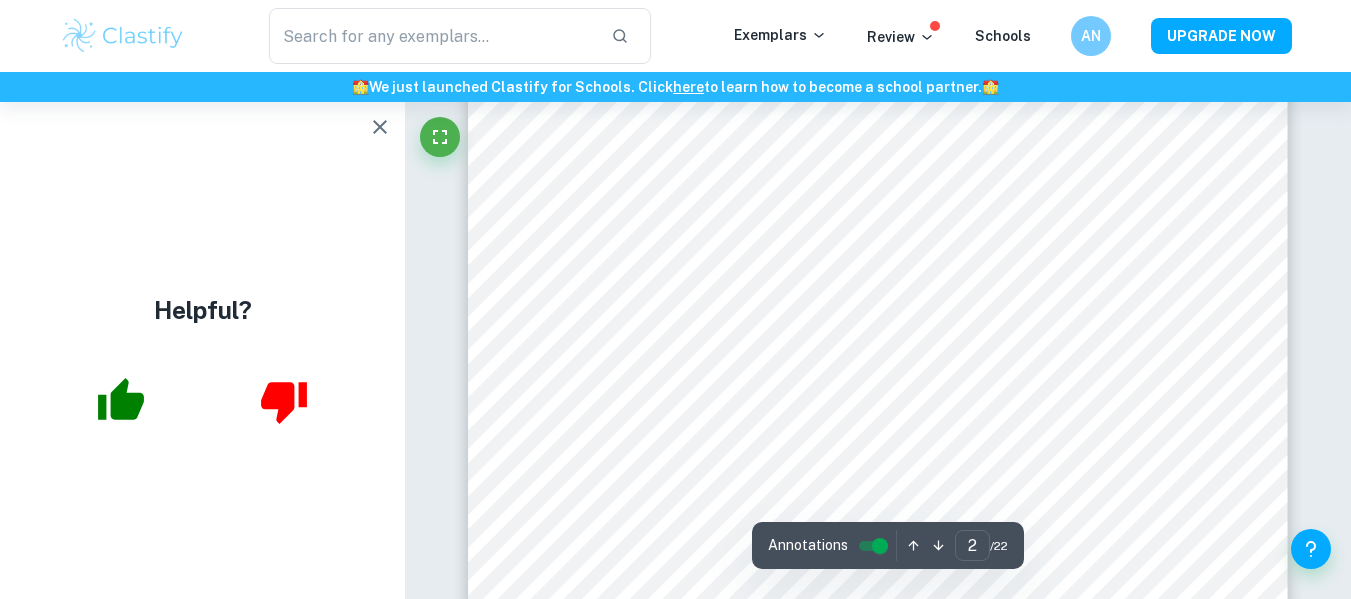 scroll, scrollTop: 1825, scrollLeft: 0, axis: vertical 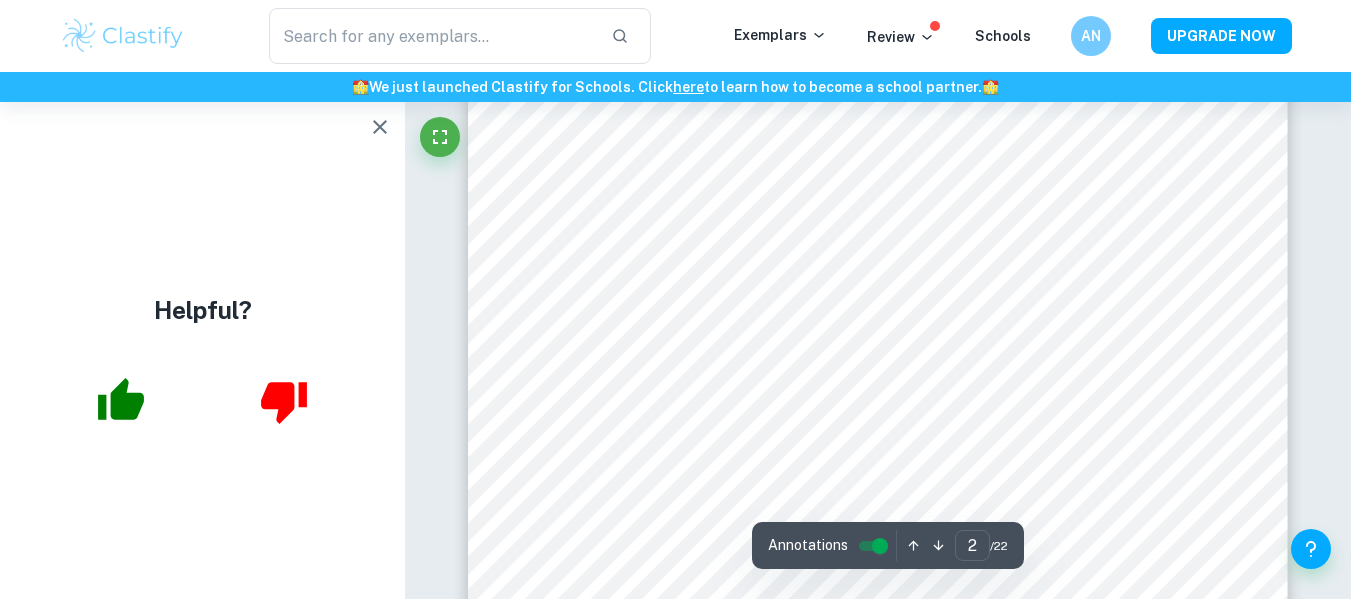 click 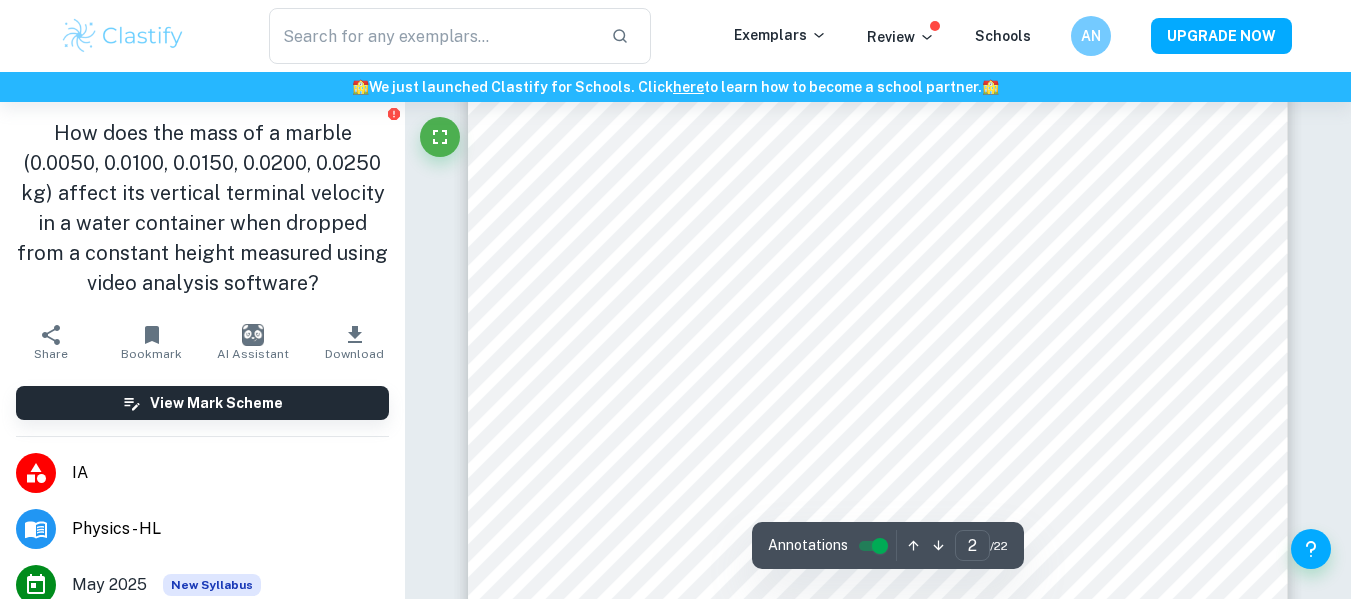 scroll, scrollTop: 1835, scrollLeft: 0, axis: vertical 